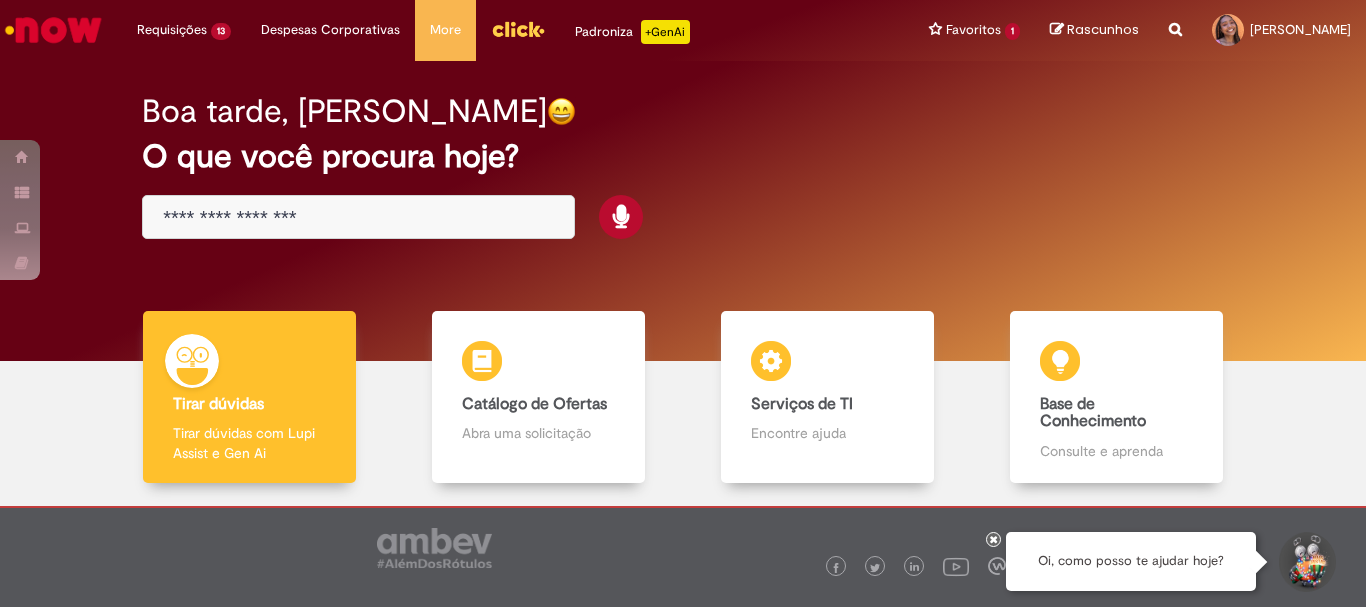 scroll, scrollTop: 0, scrollLeft: 0, axis: both 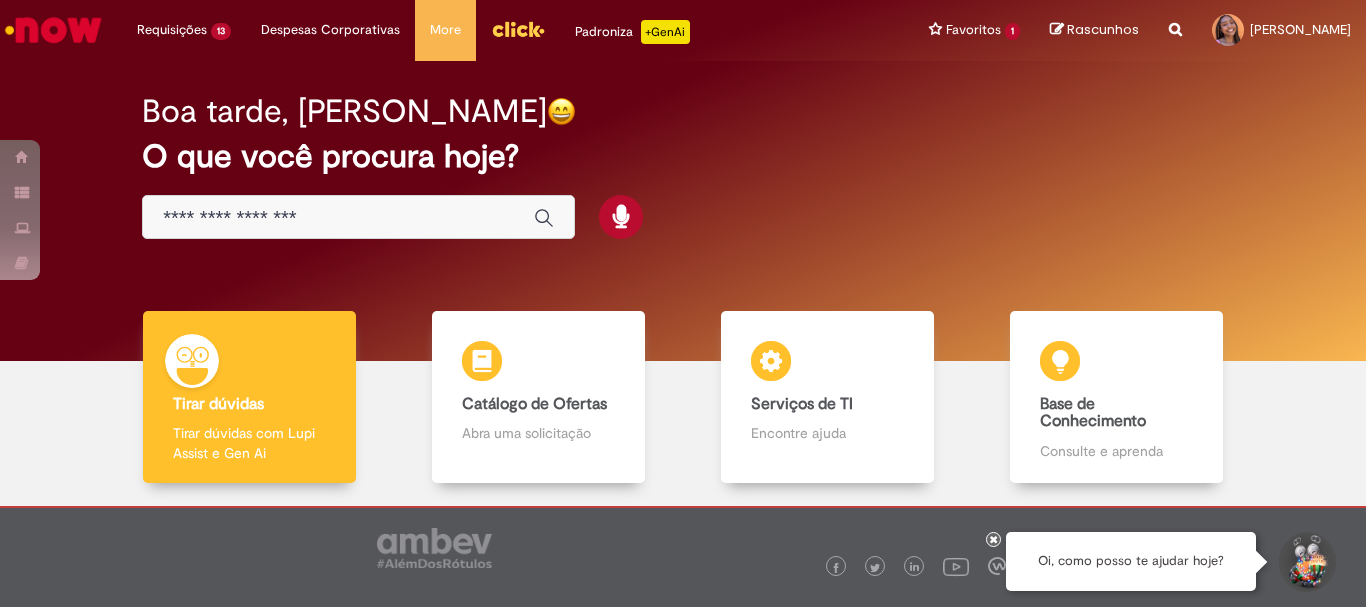 click at bounding box center (338, 218) 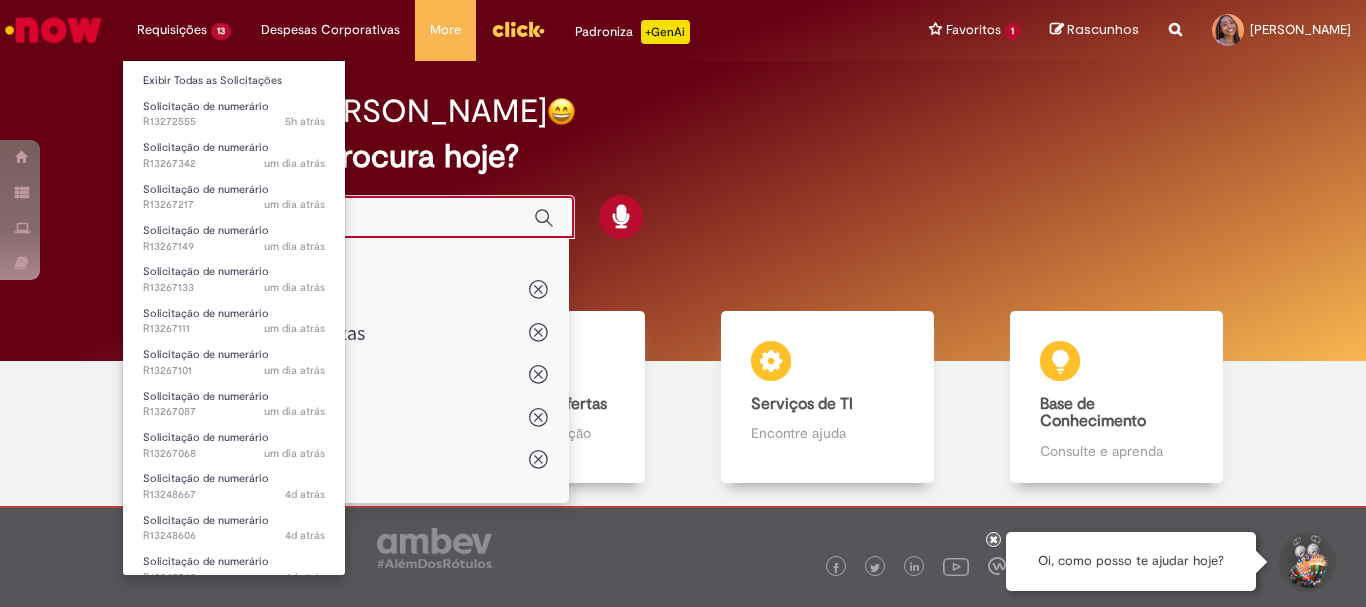 scroll, scrollTop: 60, scrollLeft: 0, axis: vertical 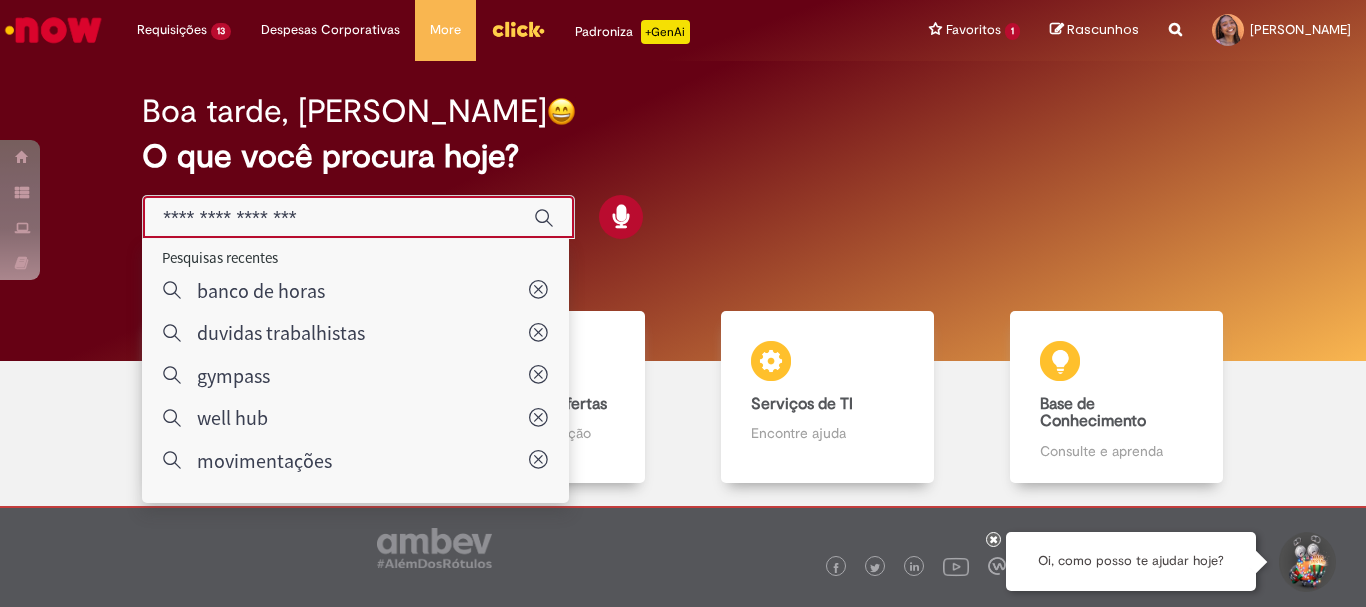 click on "Boa tarde, [PERSON_NAME]
O que você procura hoje?" at bounding box center [683, 167] 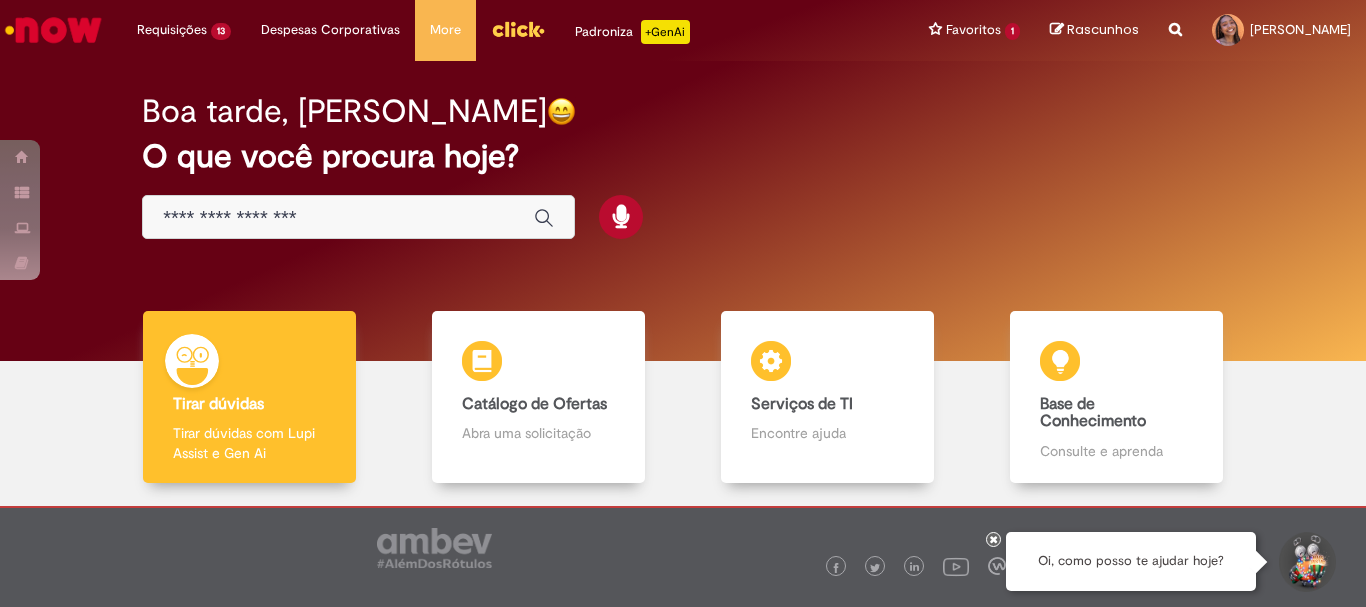 click at bounding box center [338, 218] 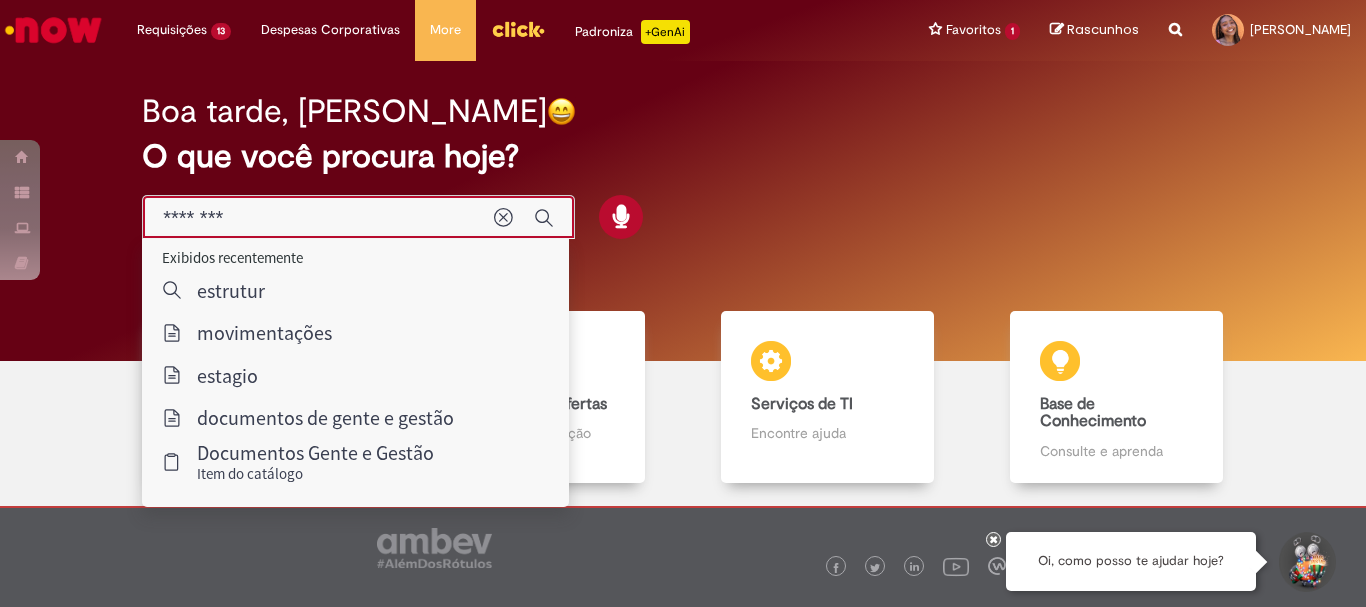 type on "*********" 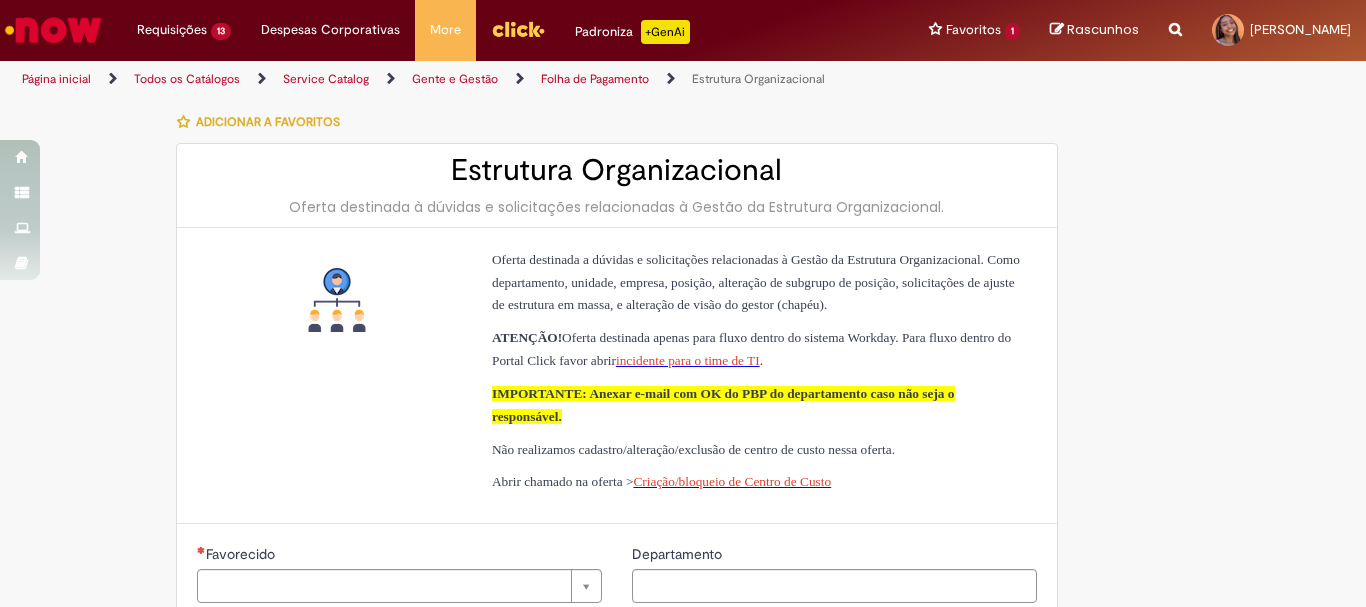 type on "********" 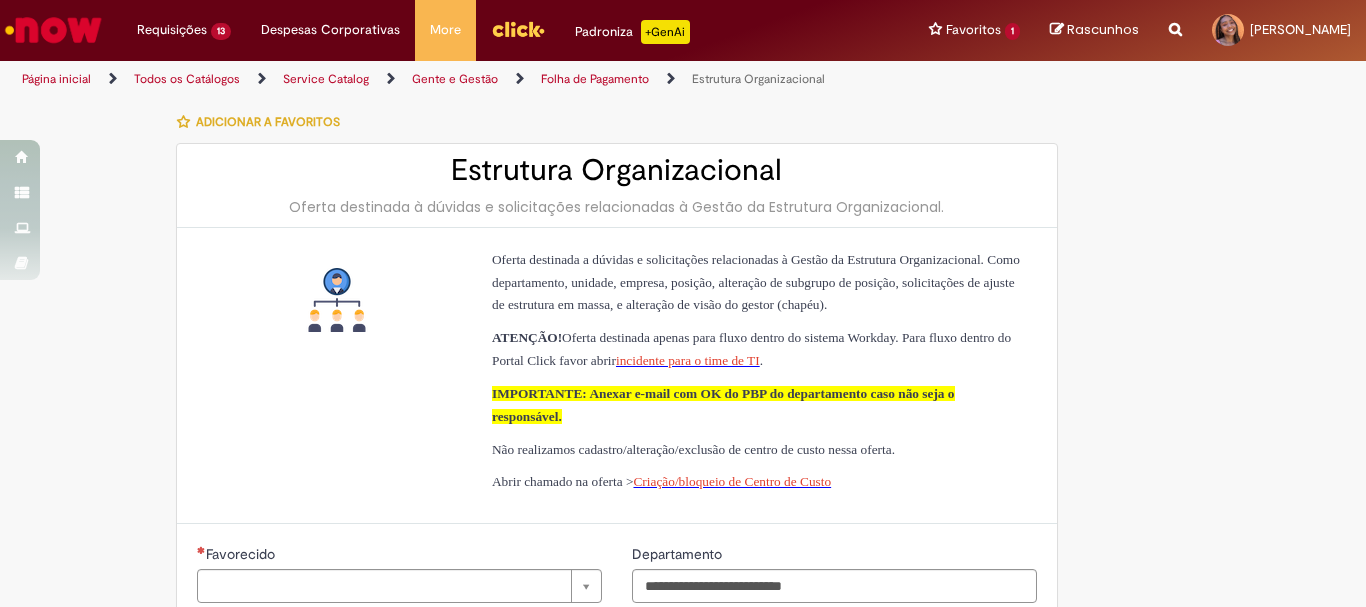 type on "**********" 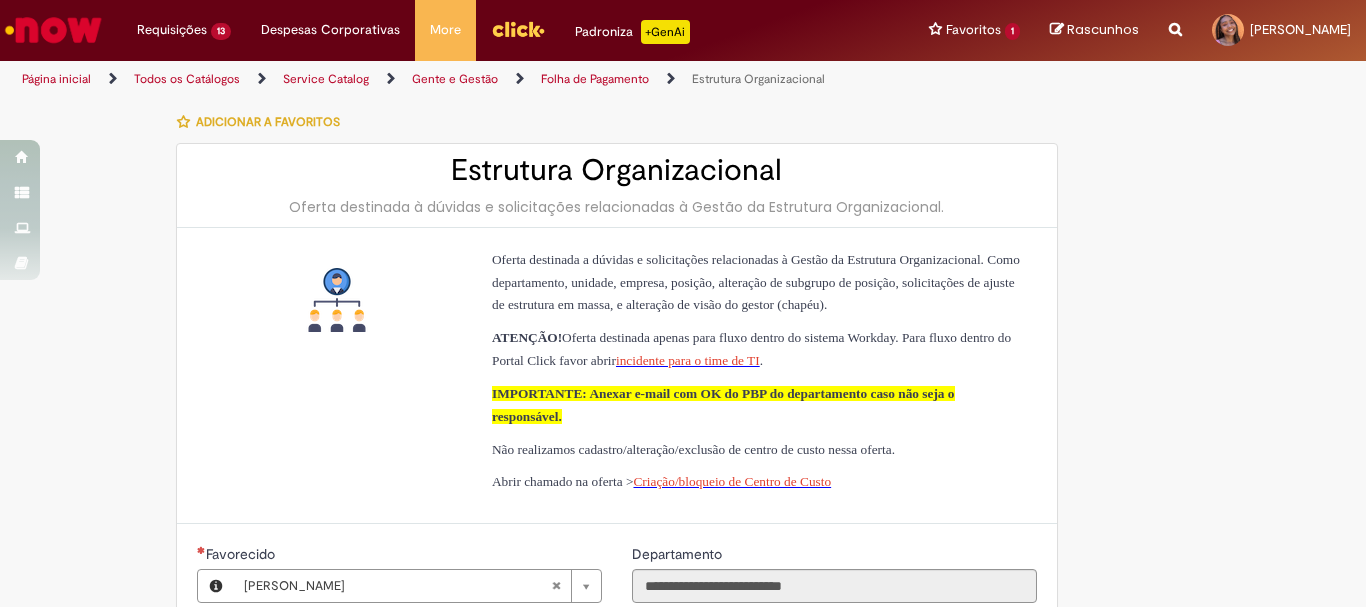 type on "**********" 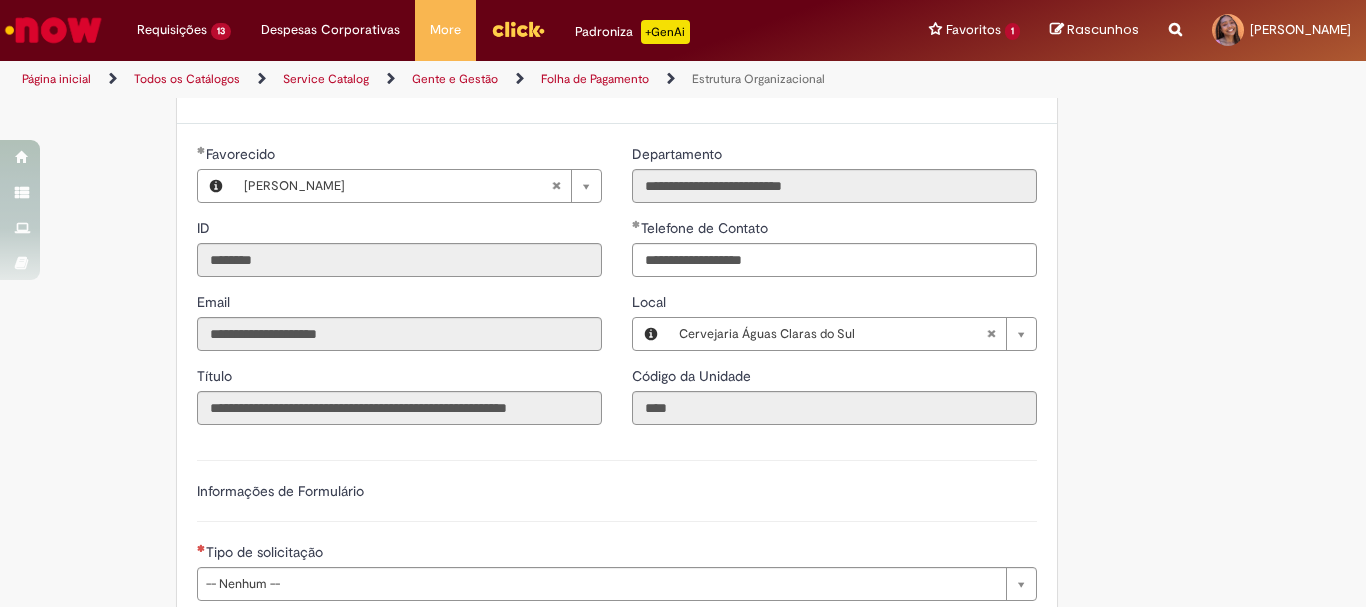 scroll, scrollTop: 700, scrollLeft: 0, axis: vertical 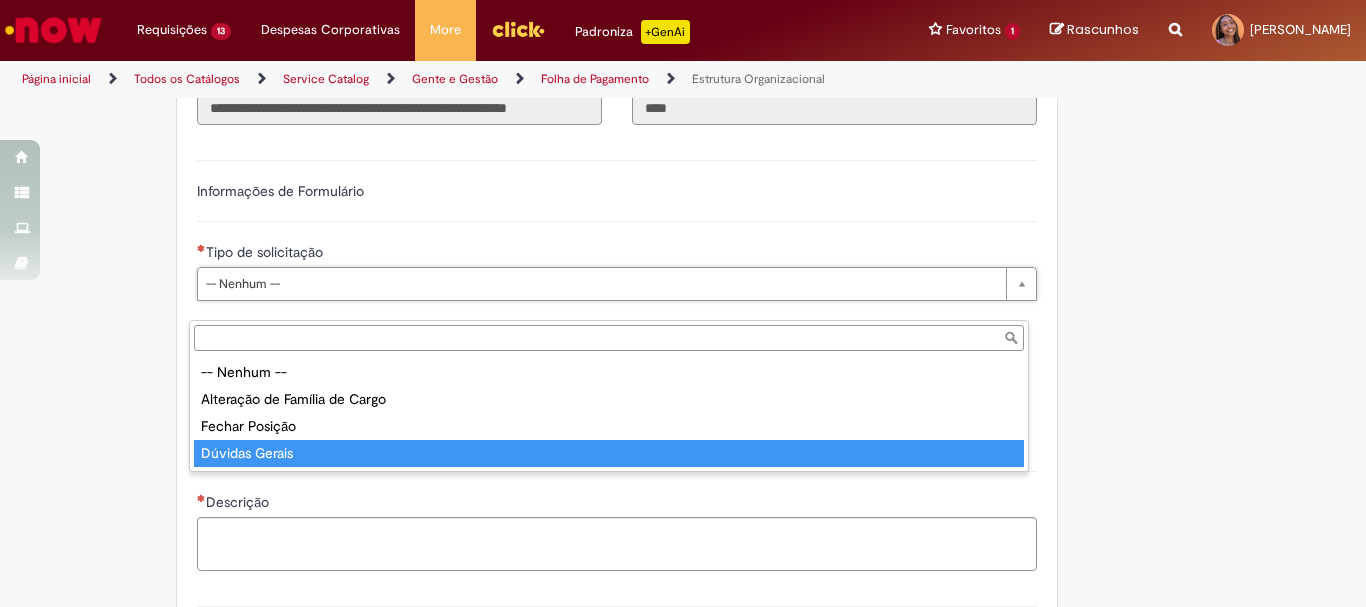 type on "**********" 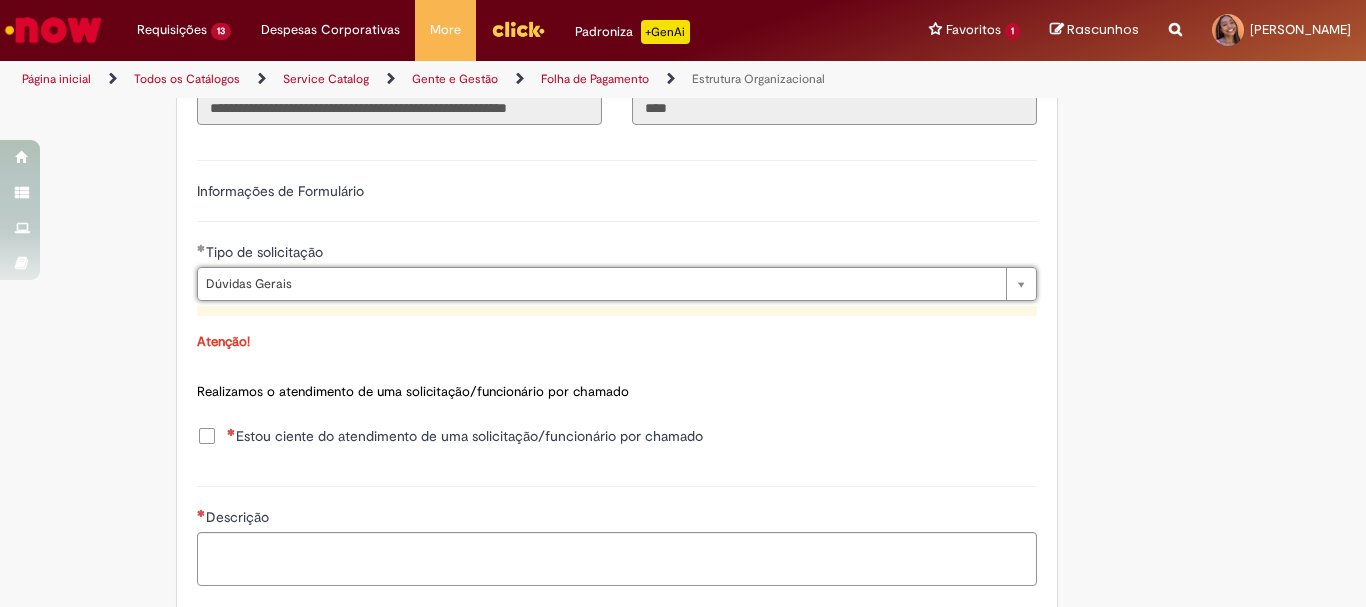 click on "Adicionar a Favoritos
Estrutura Organizacional
Oferta destinada à dúvidas e solicitações relacionadas à Gestão da Estrutura Organizacional.
Oferta destinada a dúvidas e solicitações relacionadas à Gestão da Estrutura Organizacional. Como departamento, unidade, empresa, posição, alteração de subgrupo de posição, solicitações de ajuste de estrutura em massa, e alteração de visão do gestor (chapéu).
ATENÇÃO!  Oferta destinada apenas para fluxo dentro do sistema Workday. Para fluxo dentro do Portal Click favor abrir  incidente para o time de TI .
IMPORTANTE: Anexar e-mail com OK do PBP do departamento caso não seja o responsável.
Não realizamos cadastro/alteração/exclusão de centro de custo nessa oferta.
Abrir chamado na oferta >  Criação/bloqueio de Centro de Custo
**" at bounding box center [683, 274] 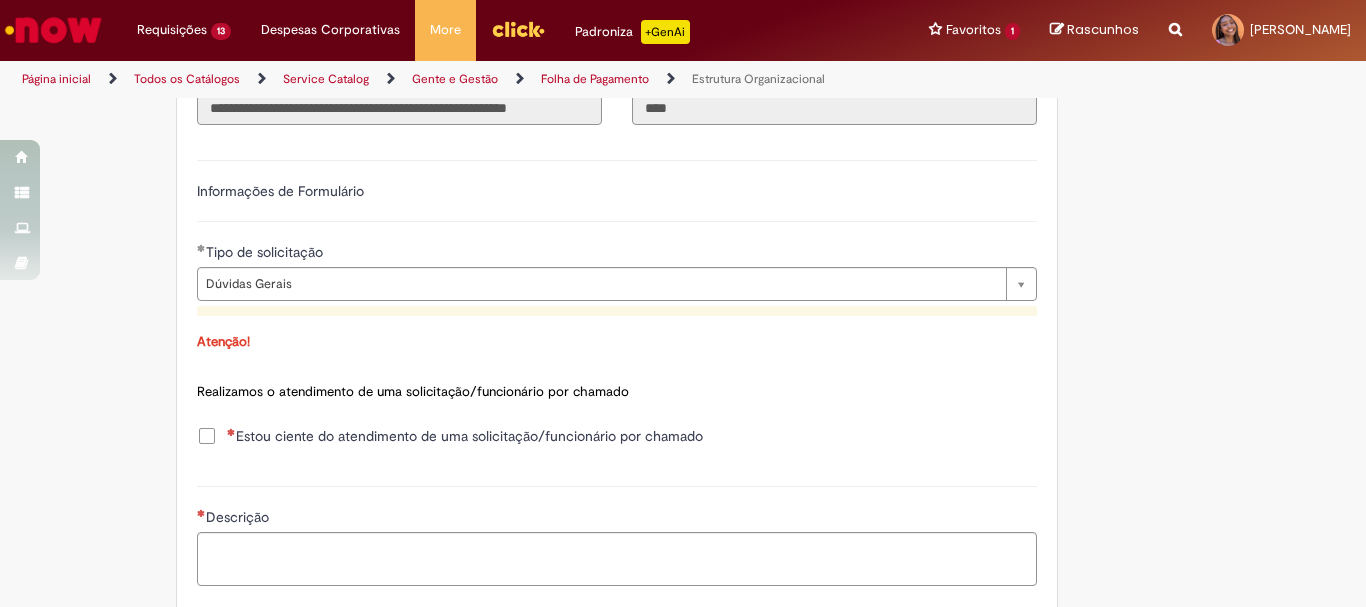 click on "Estou ciente do atendimento de uma solicitação/funcionário por chamado" at bounding box center (465, 436) 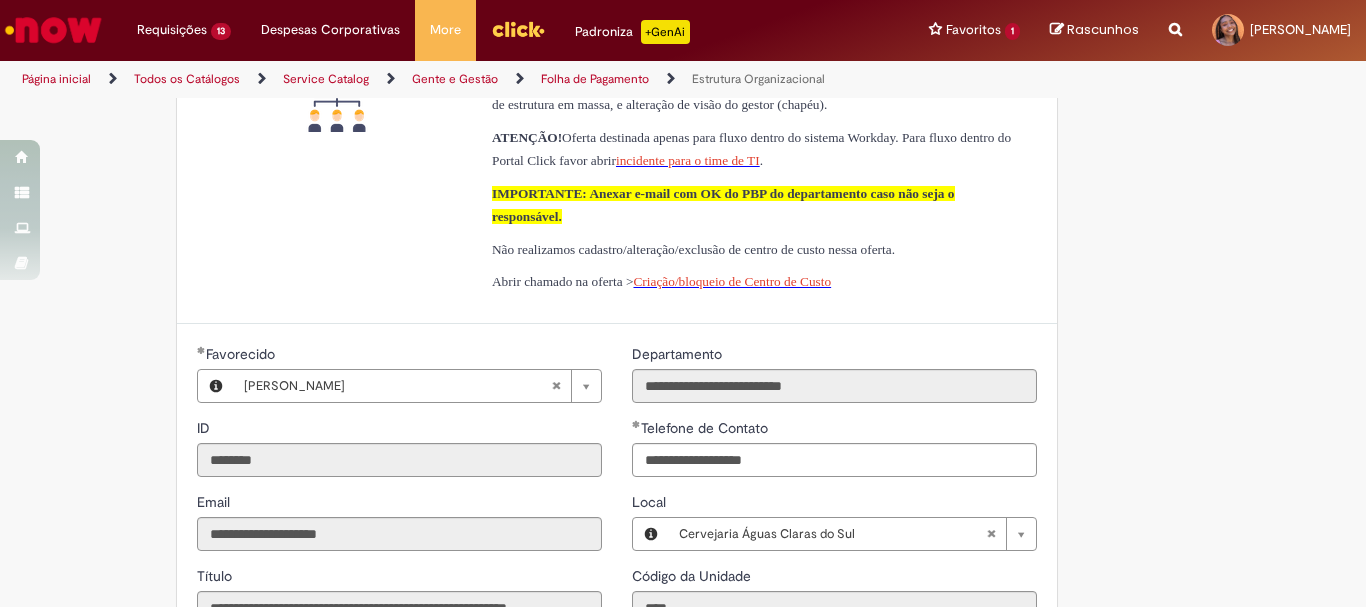 scroll, scrollTop: 0, scrollLeft: 0, axis: both 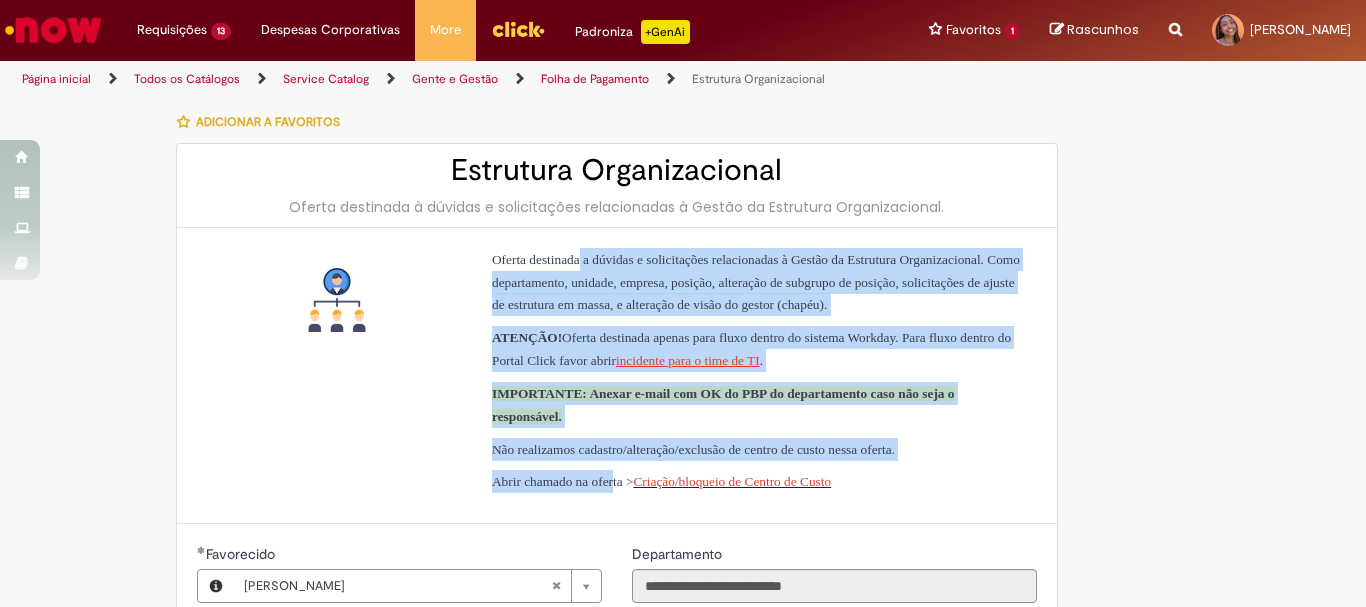 drag, startPoint x: 596, startPoint y: 258, endPoint x: 633, endPoint y: 488, distance: 232.95708 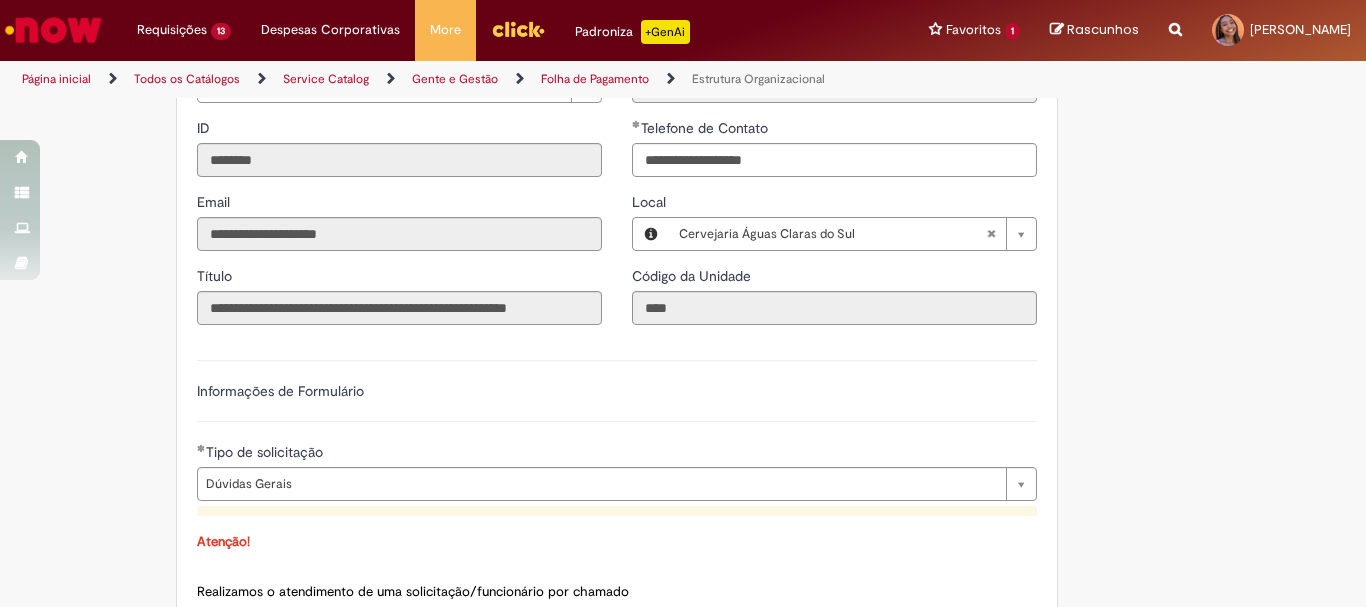scroll, scrollTop: 800, scrollLeft: 0, axis: vertical 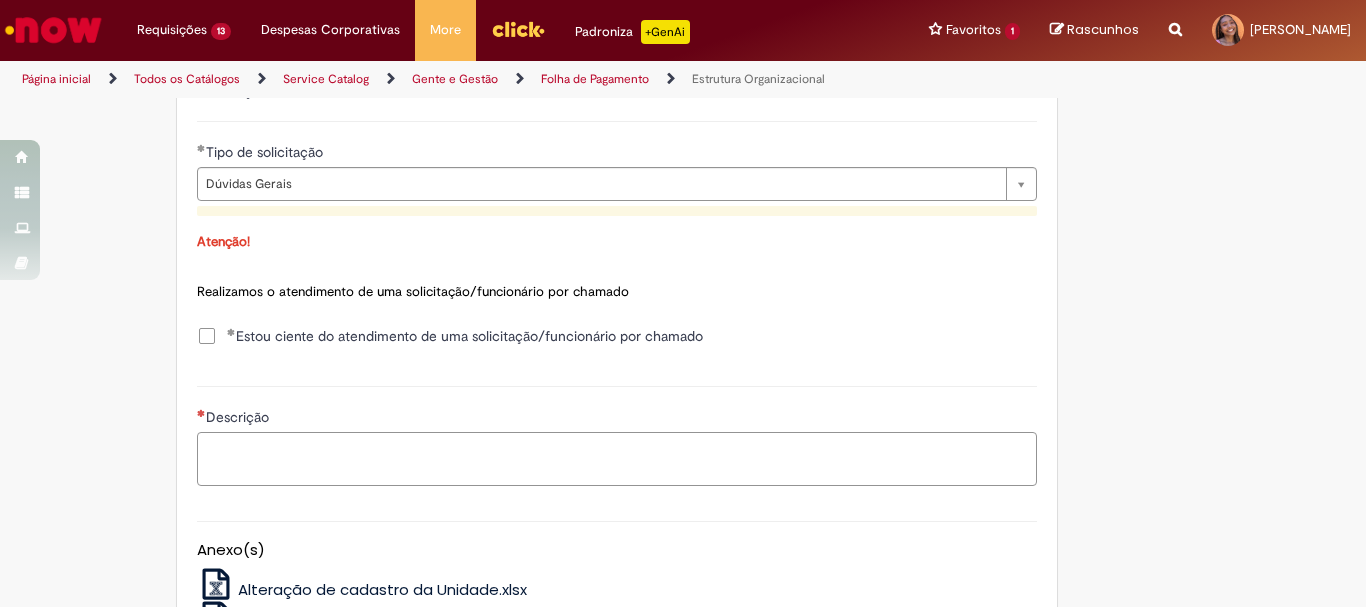 click on "Descrição" at bounding box center [617, 459] 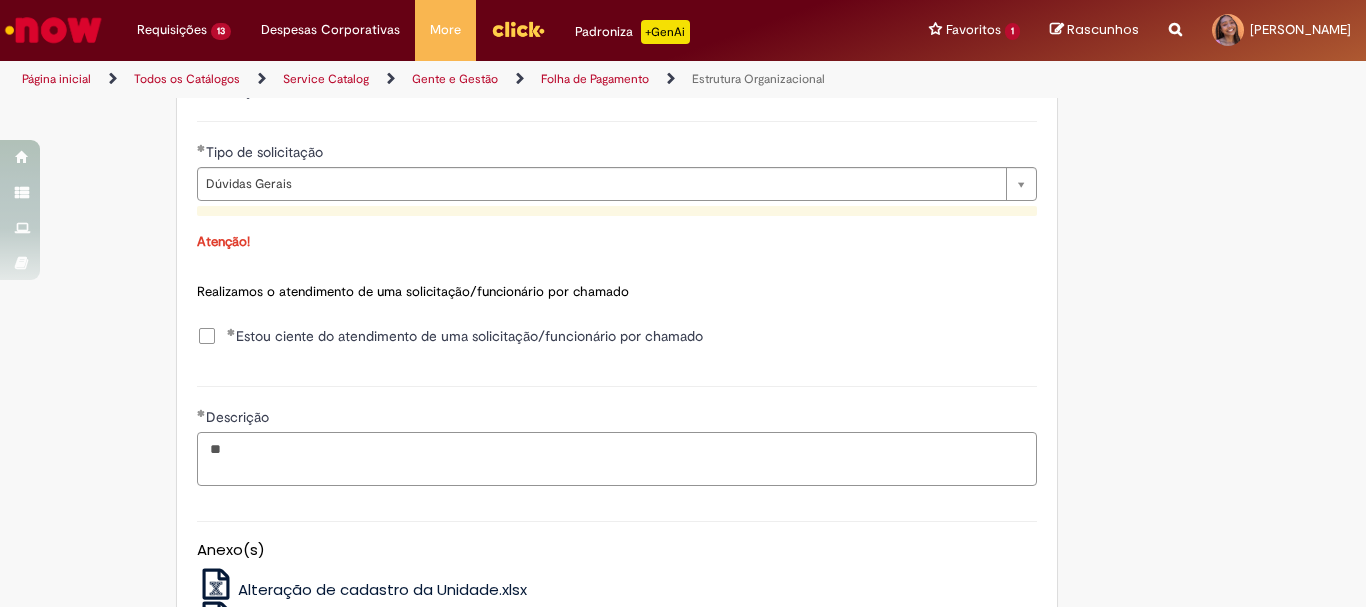 type on "*" 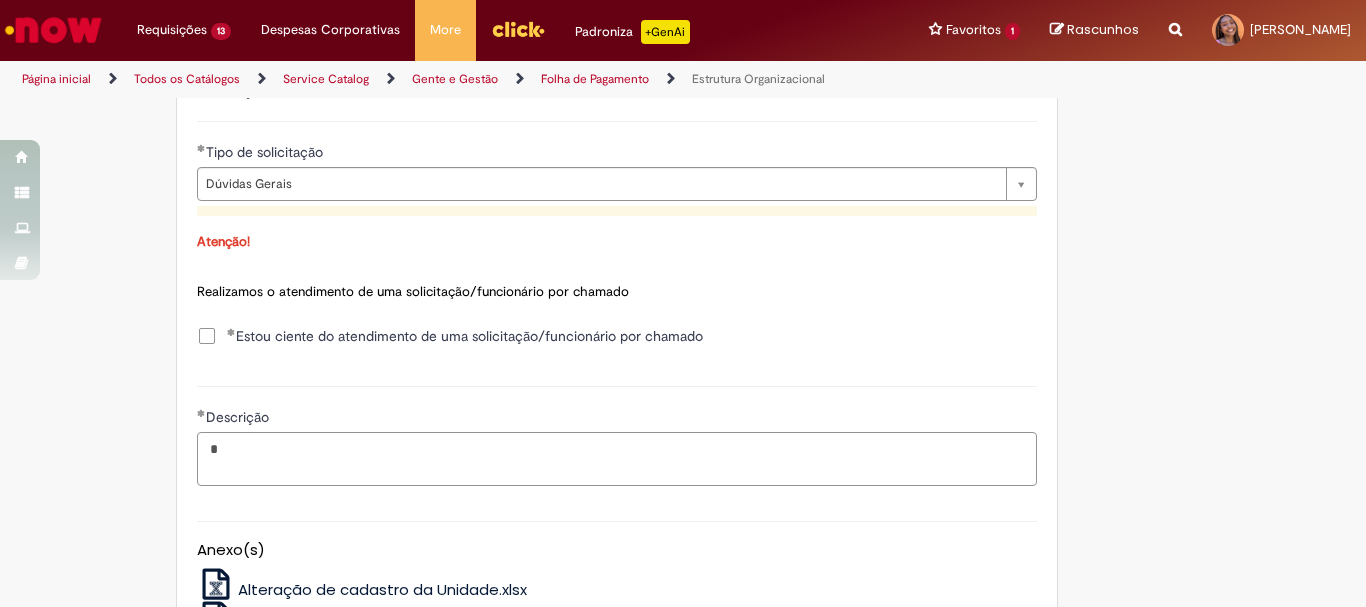 type 